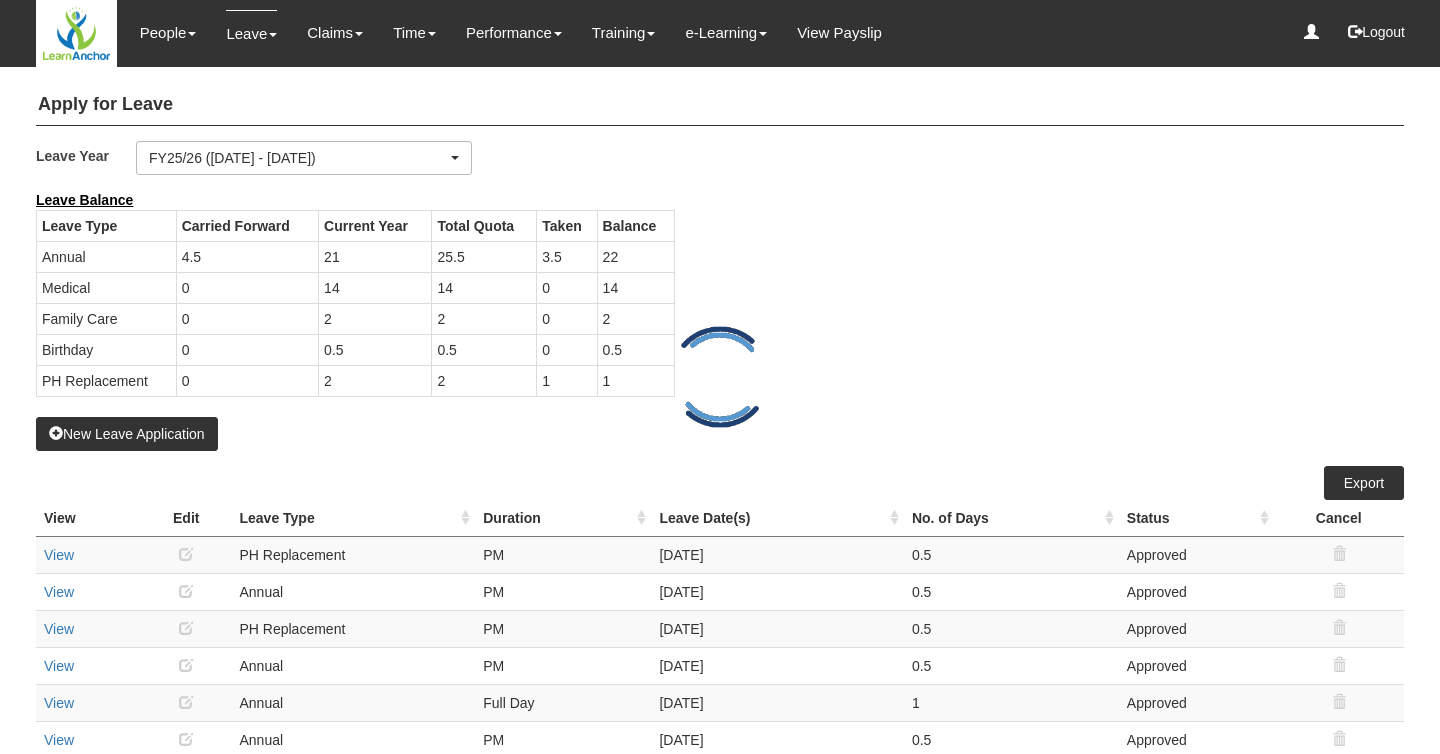 select on "50" 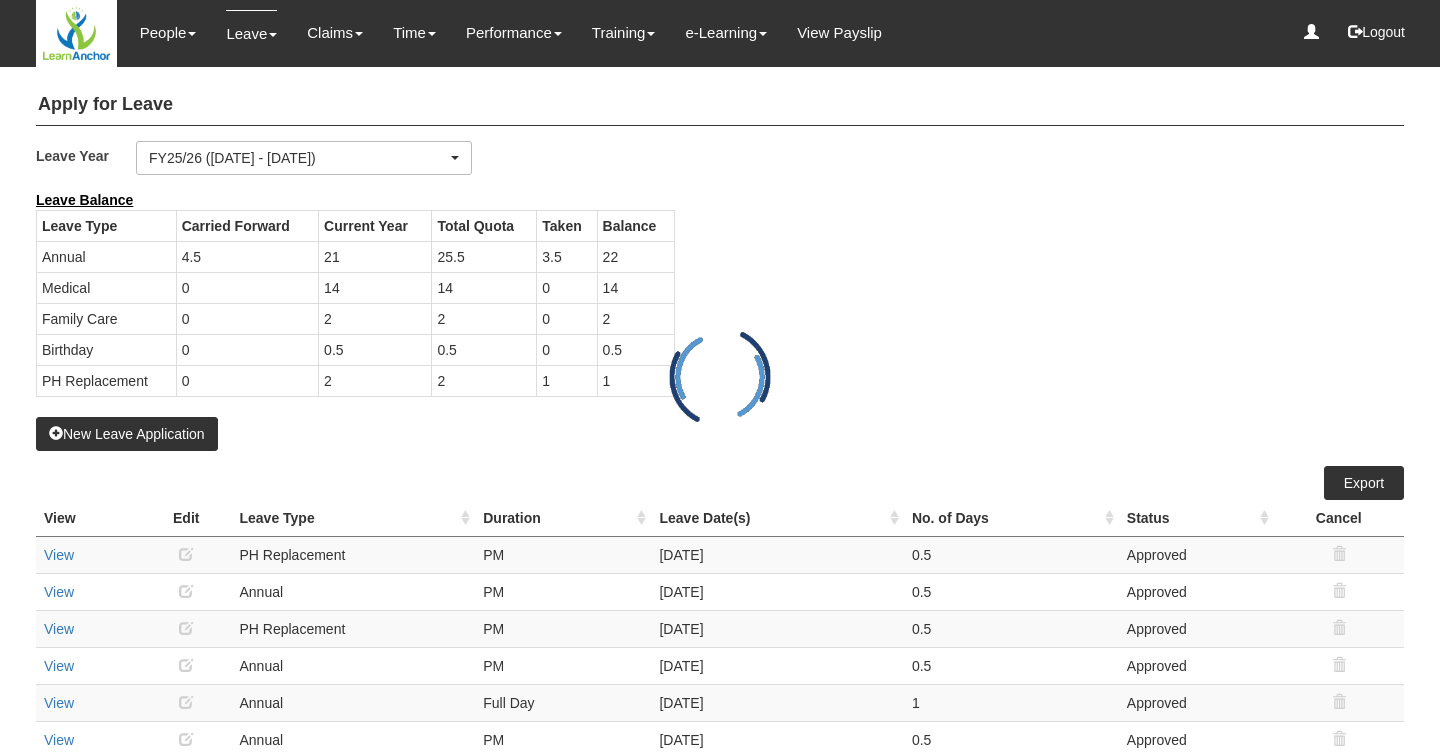 scroll, scrollTop: 0, scrollLeft: 0, axis: both 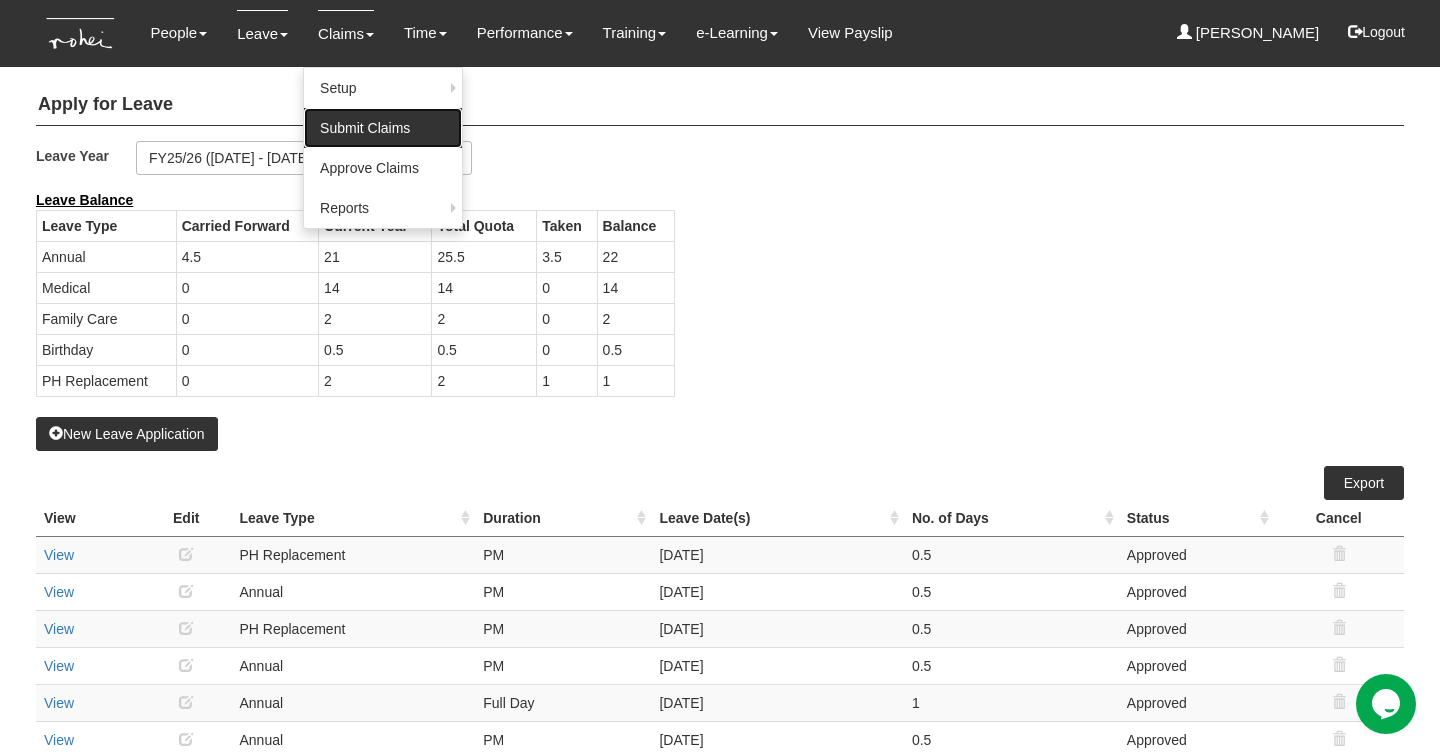 click on "Submit Claims" at bounding box center [383, 128] 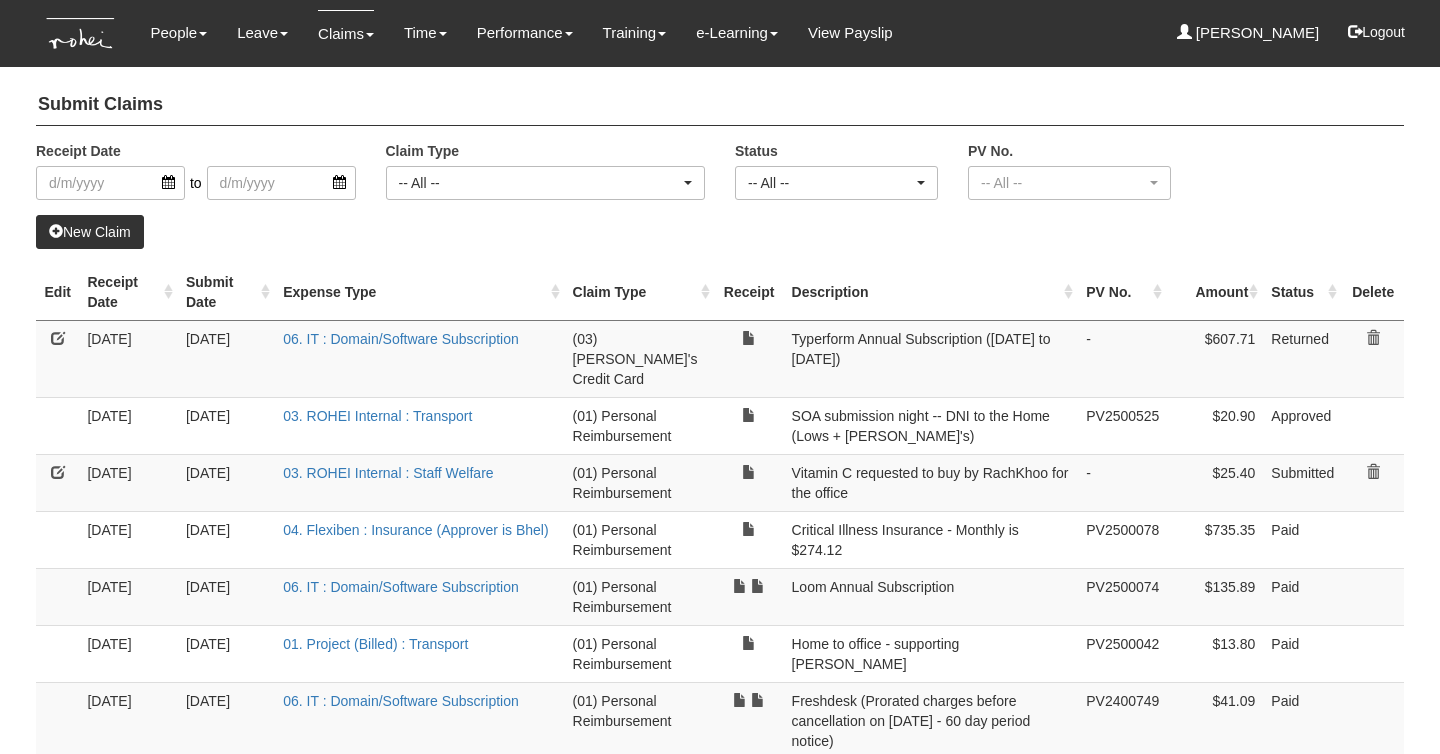 select on "50" 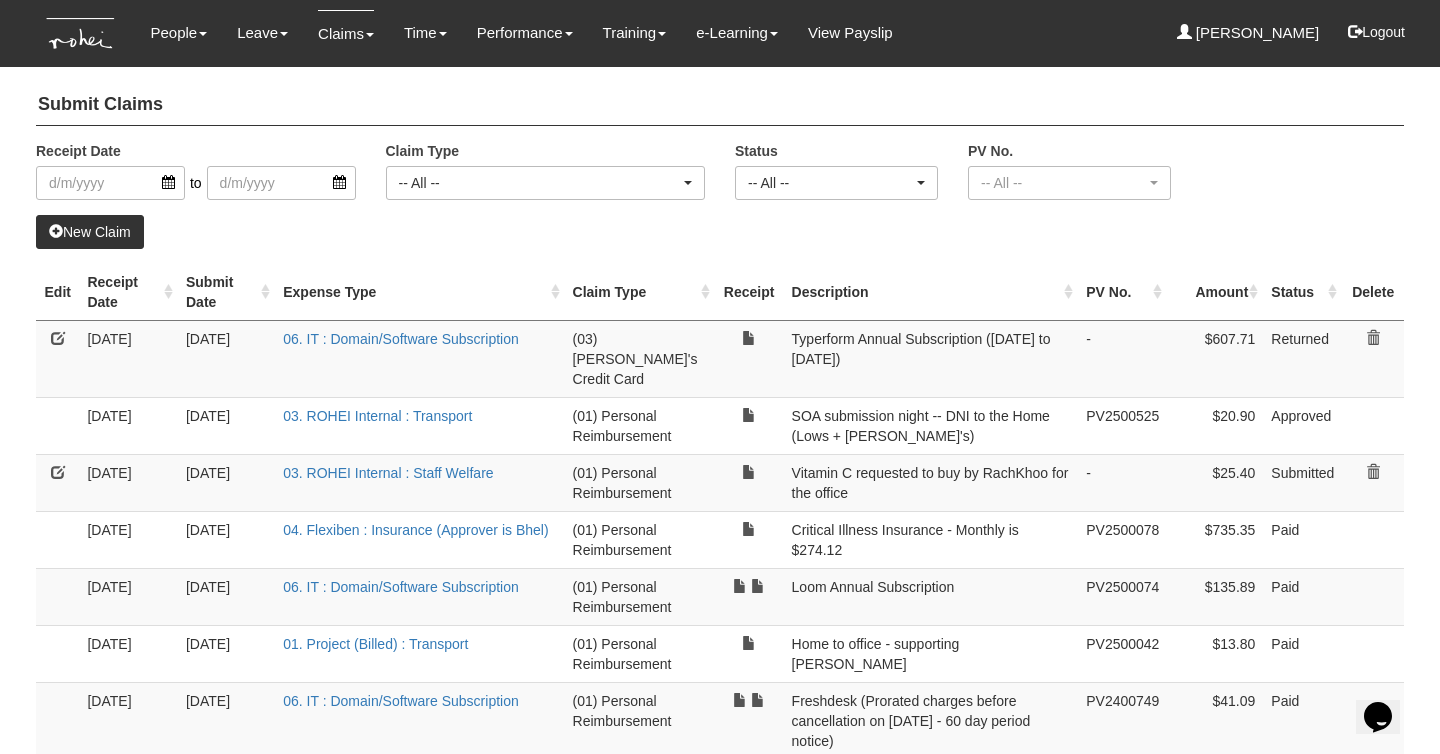 scroll, scrollTop: 0, scrollLeft: 0, axis: both 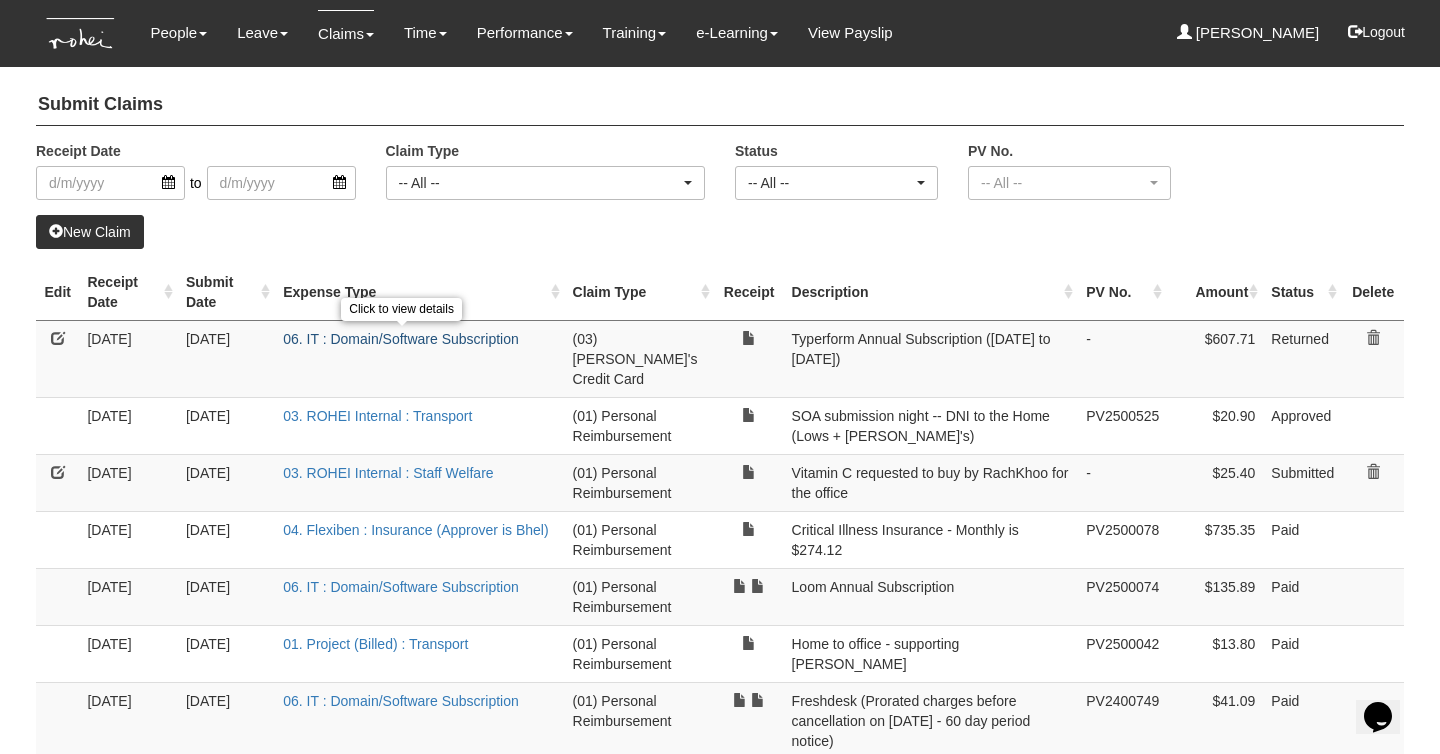 click on "06. IT : Domain/Software Subscription" at bounding box center (401, 339) 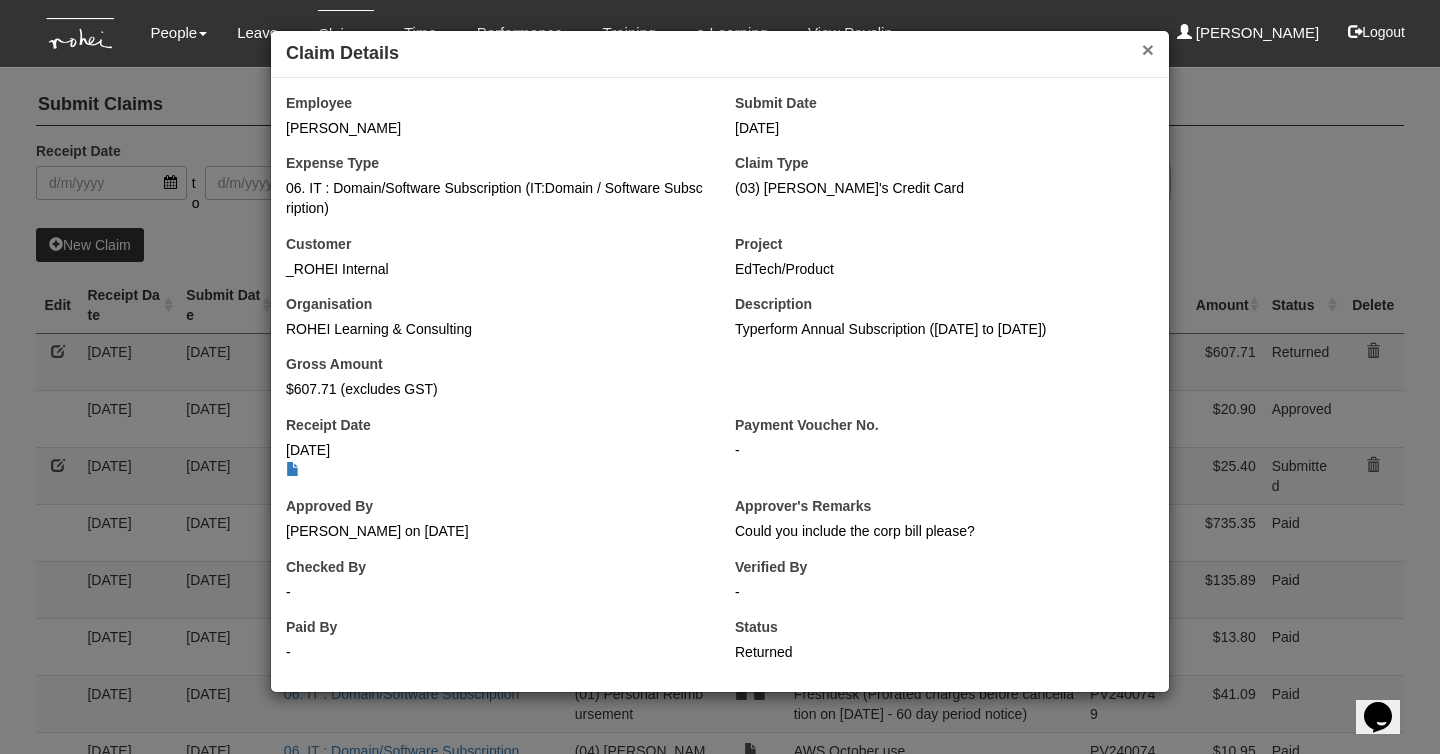click on "×" at bounding box center [1148, 49] 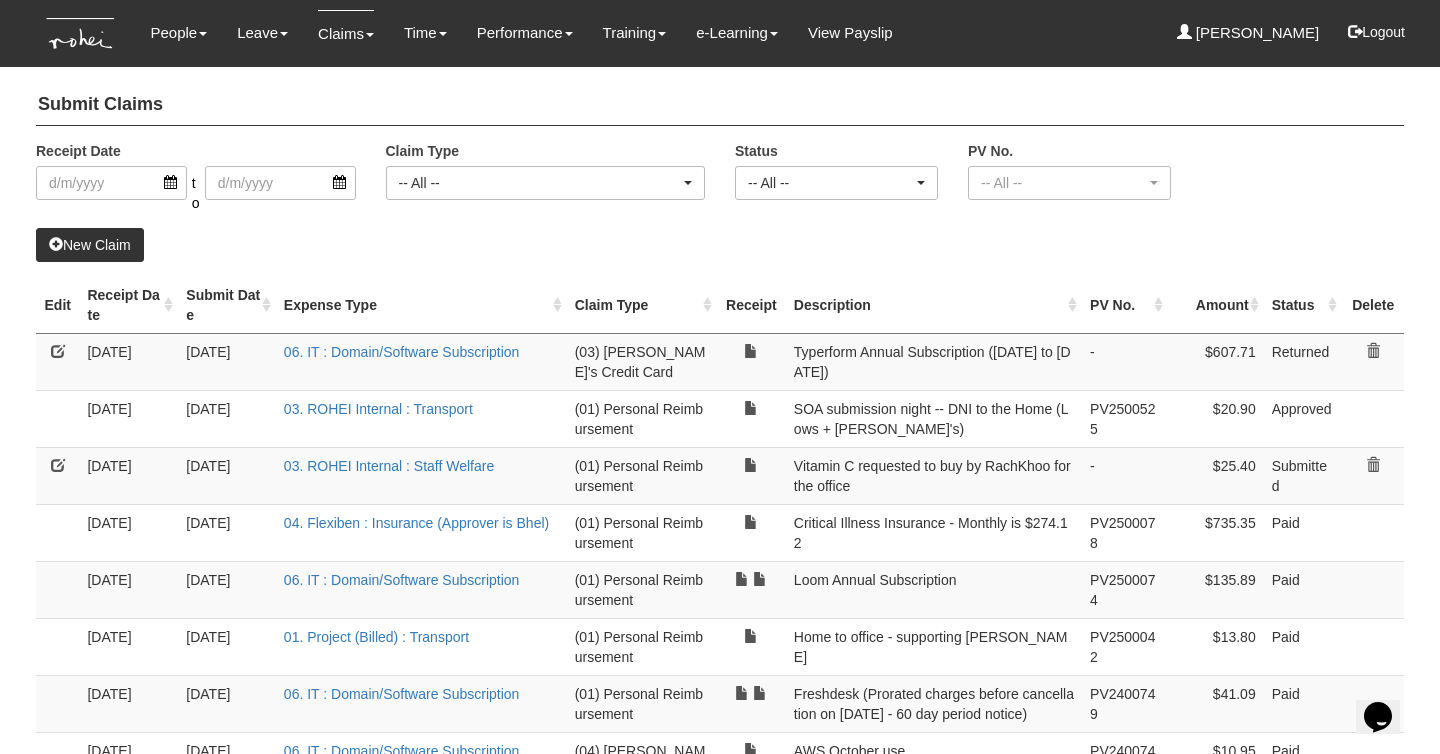 click at bounding box center [57, 361] 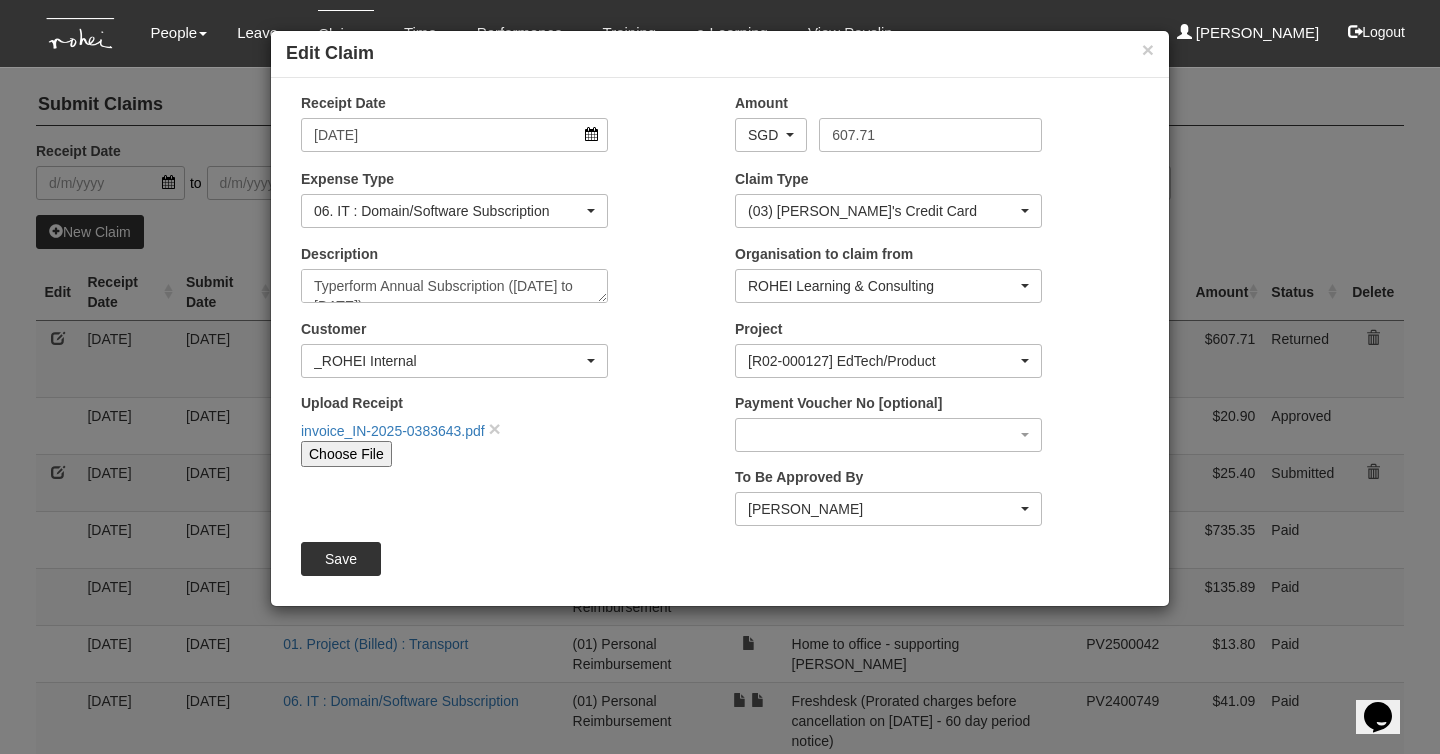 click on "Choose File" at bounding box center [346, 454] 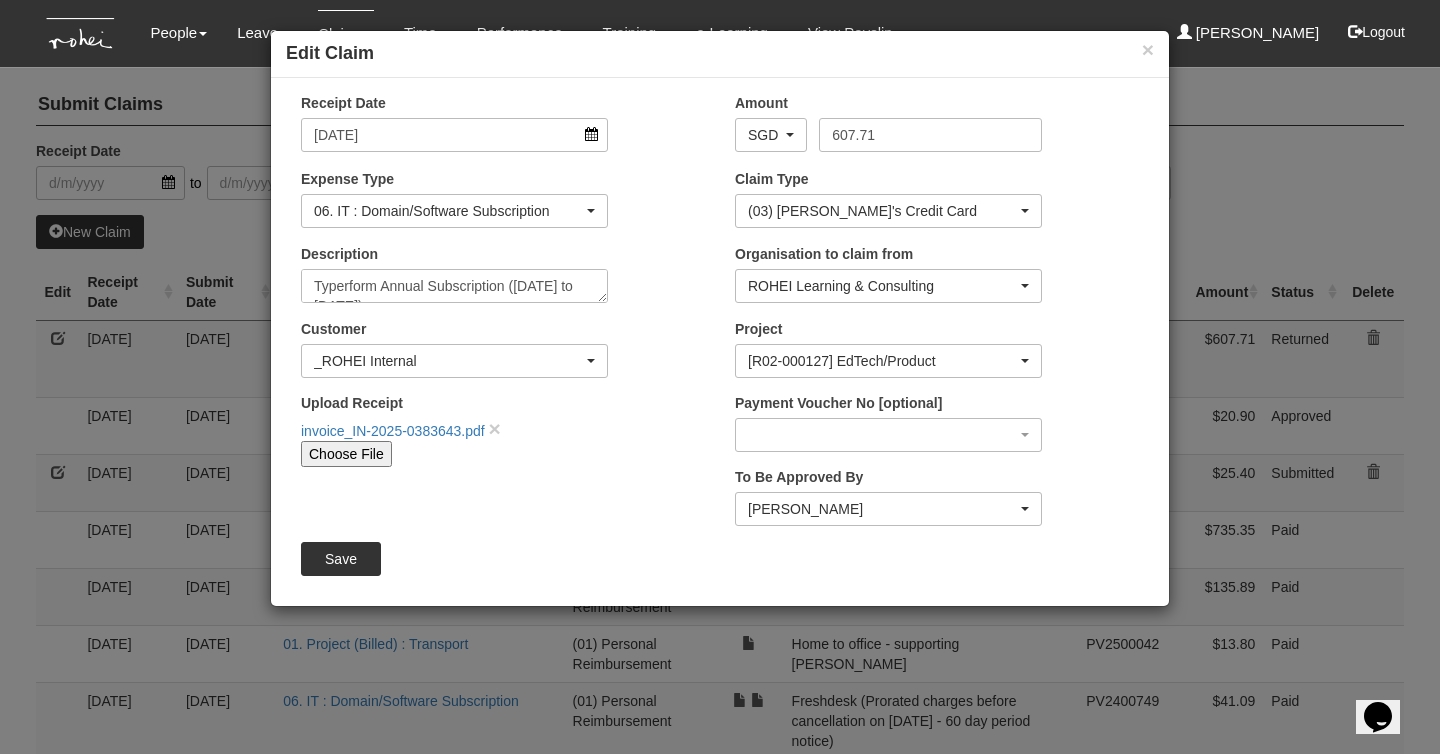 type on "C:\fakepath\unnamed (2).png" 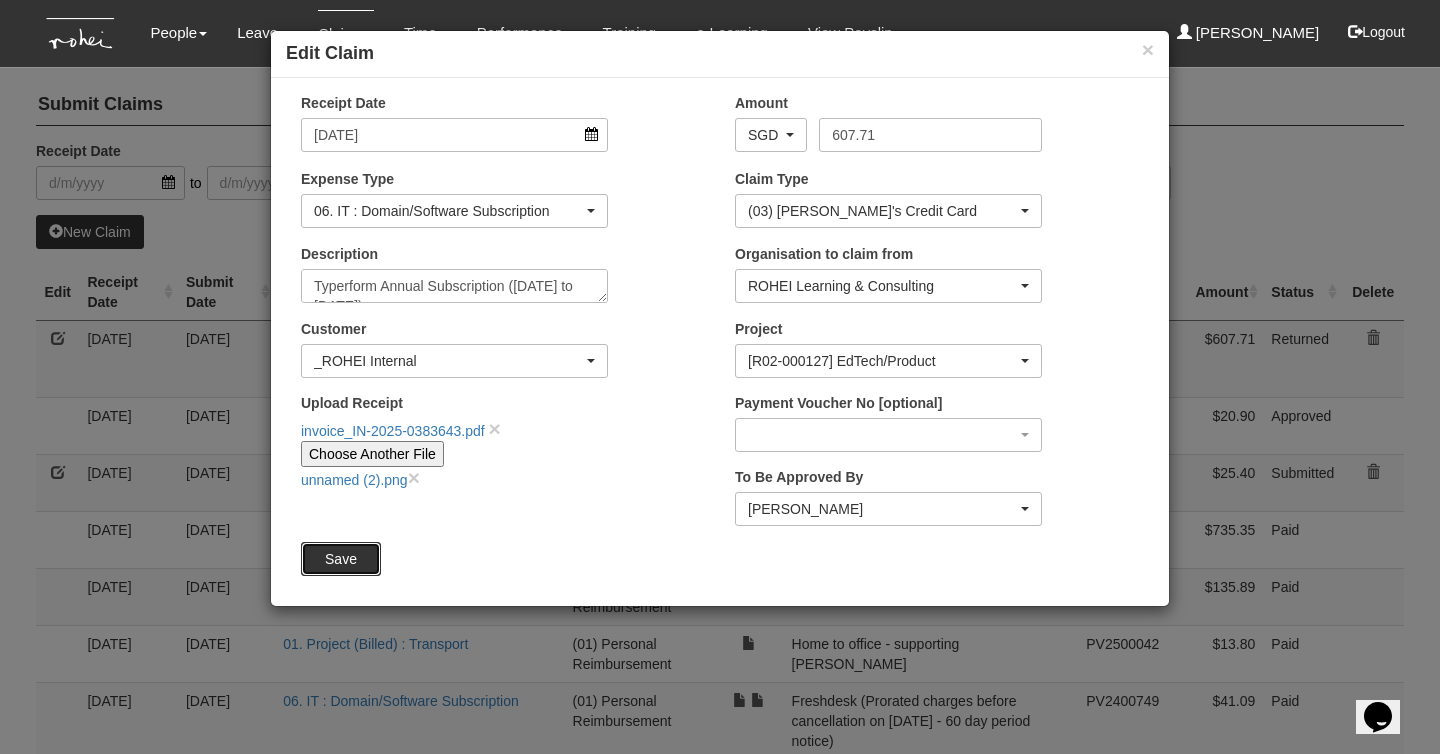 click on "Save" at bounding box center [341, 559] 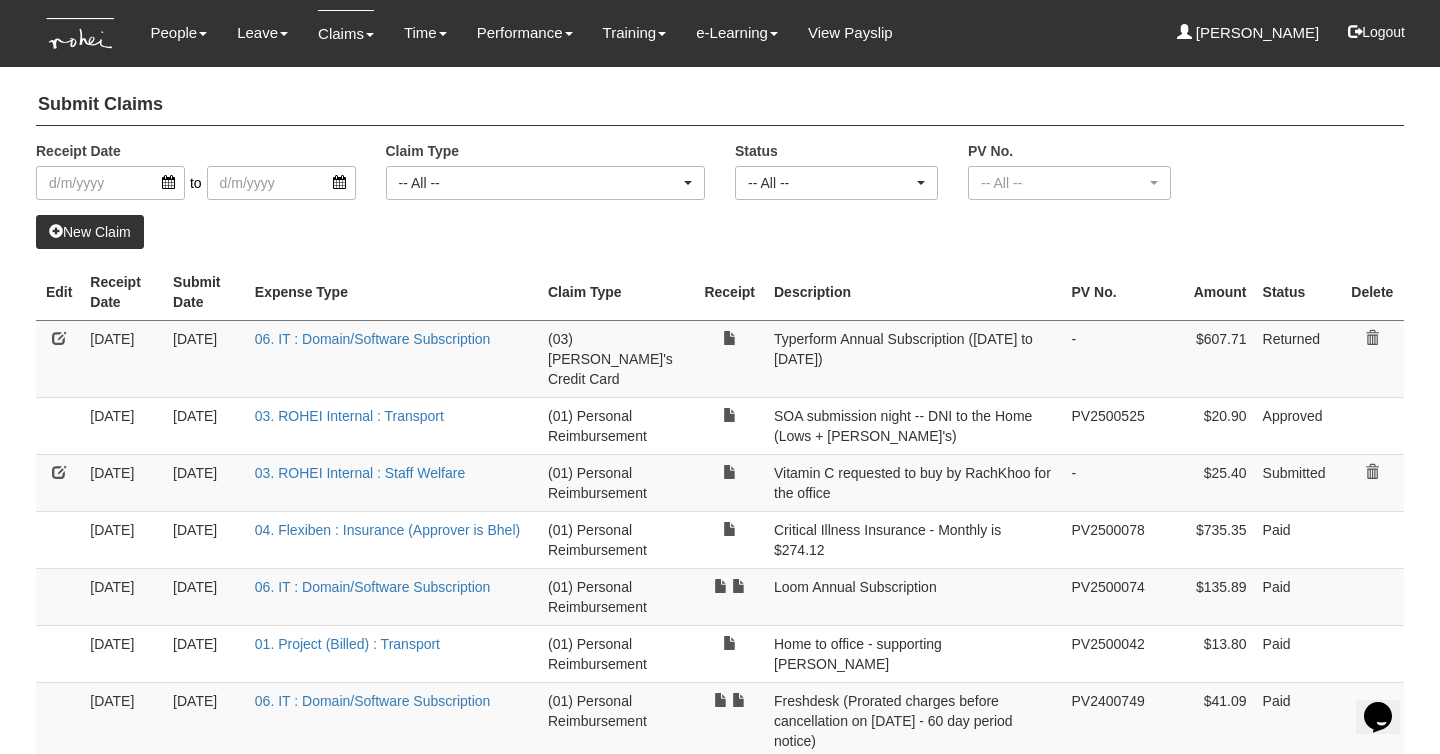 select on "50" 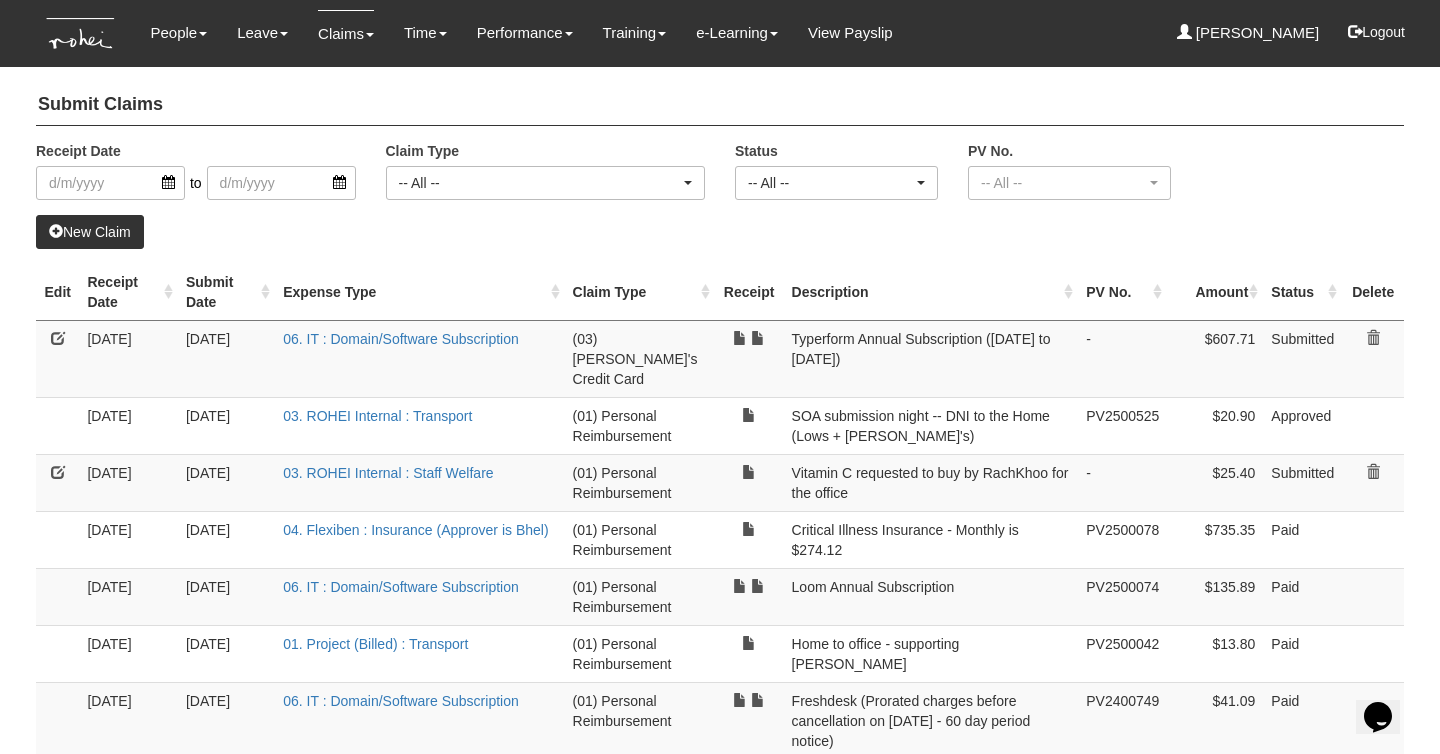 click on "New Claim" at bounding box center (720, 232) 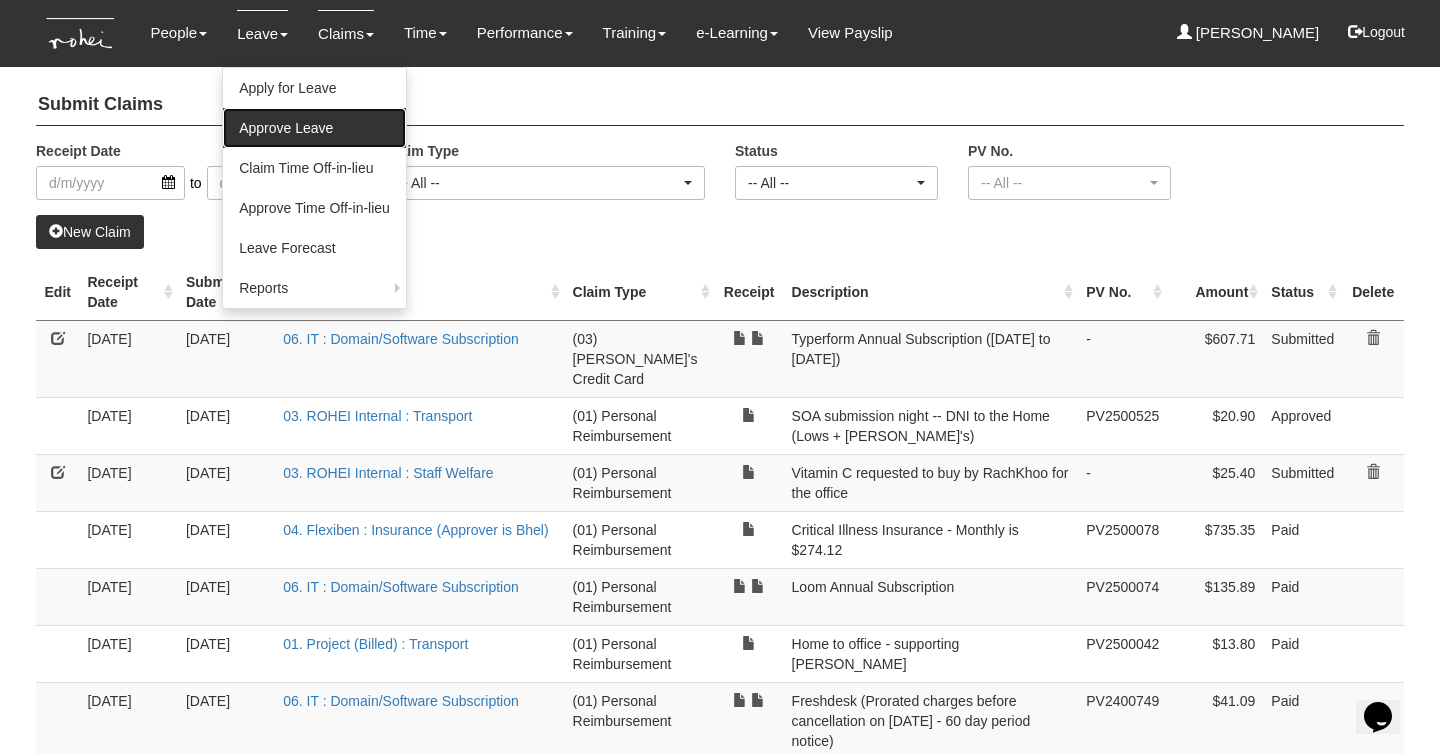 click on "Approve Leave" at bounding box center (314, 128) 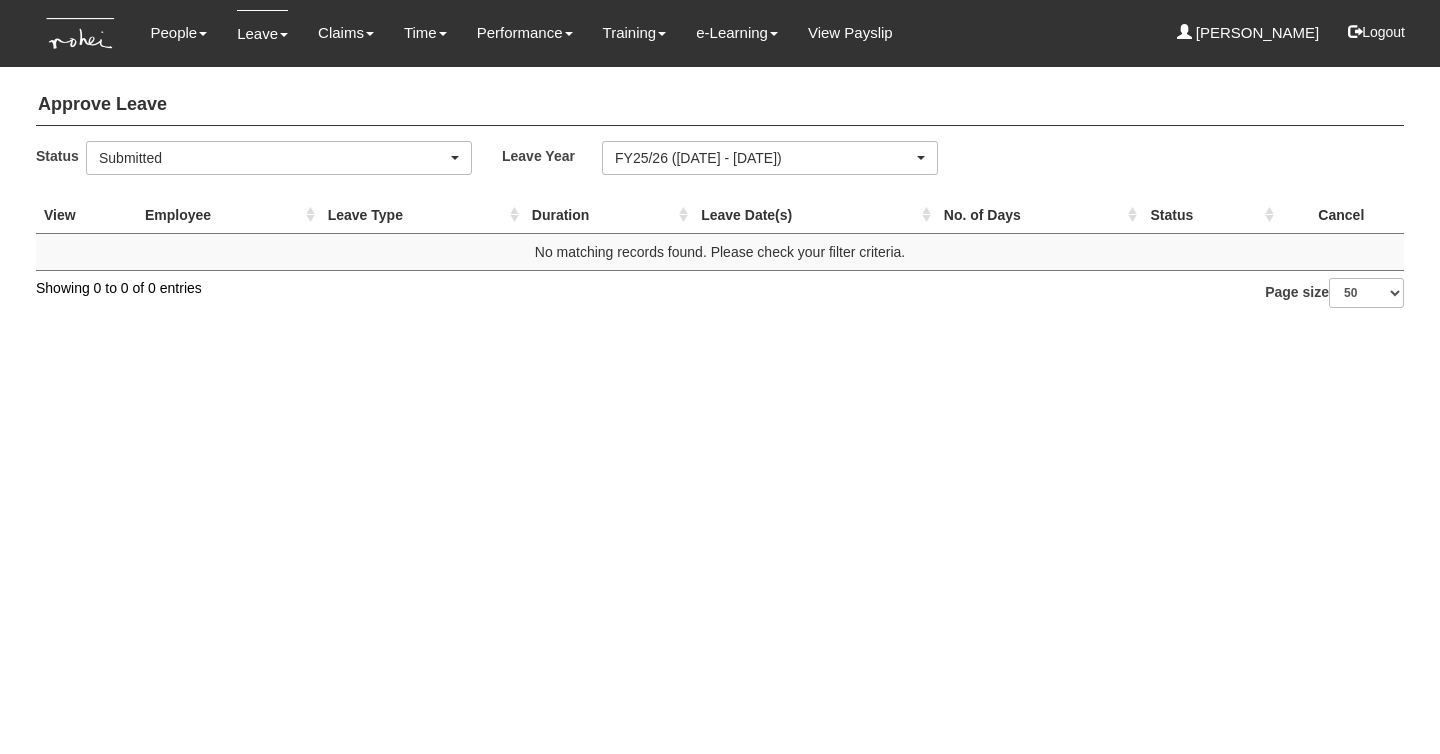 select on "50" 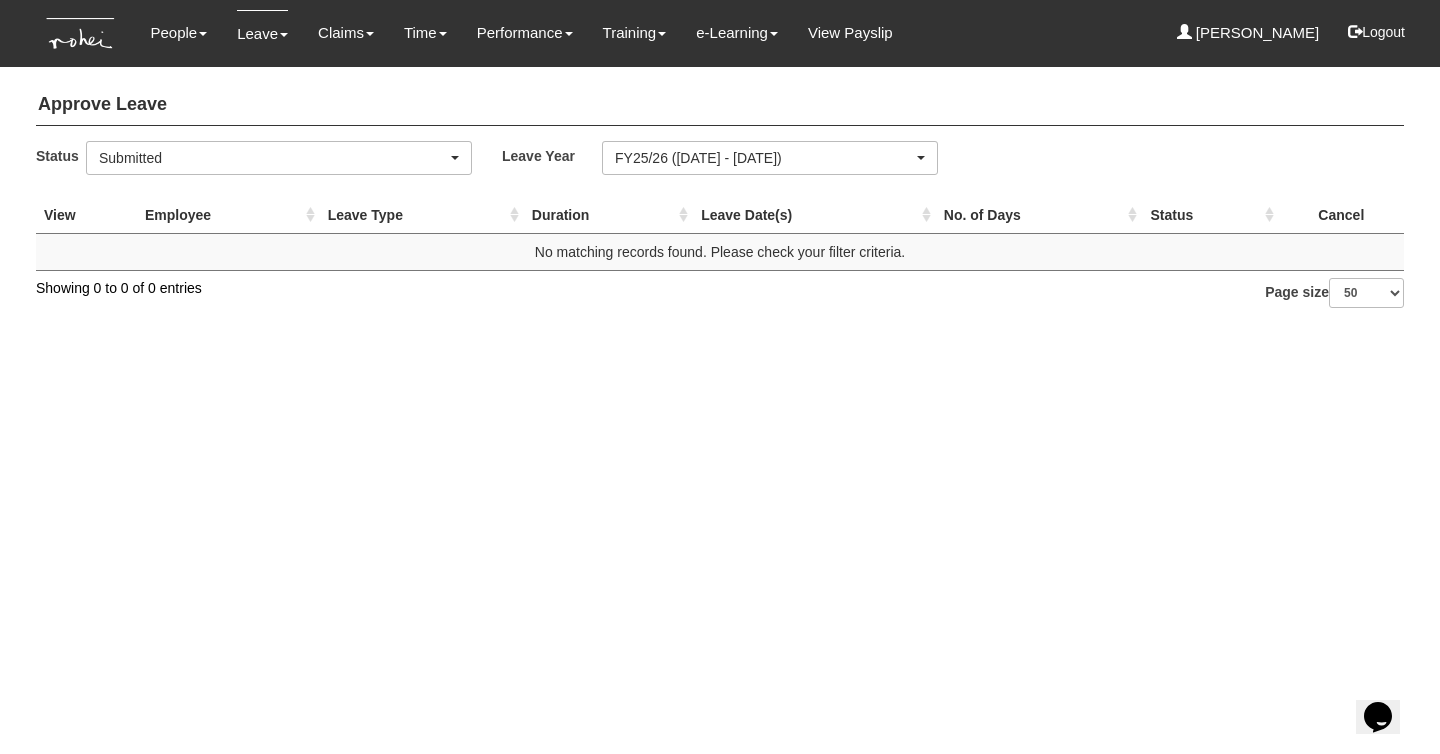 scroll, scrollTop: 0, scrollLeft: 0, axis: both 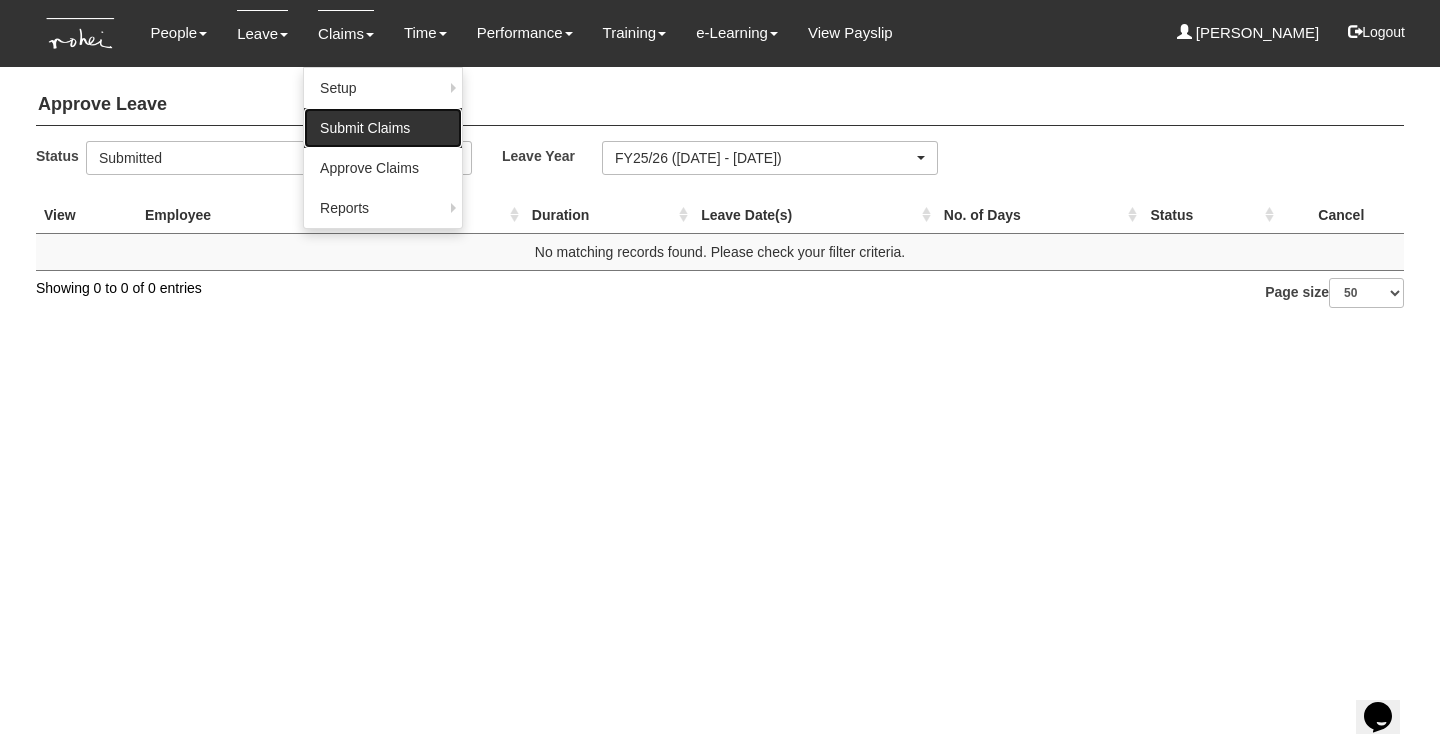 click on "Submit Claims" at bounding box center [383, 128] 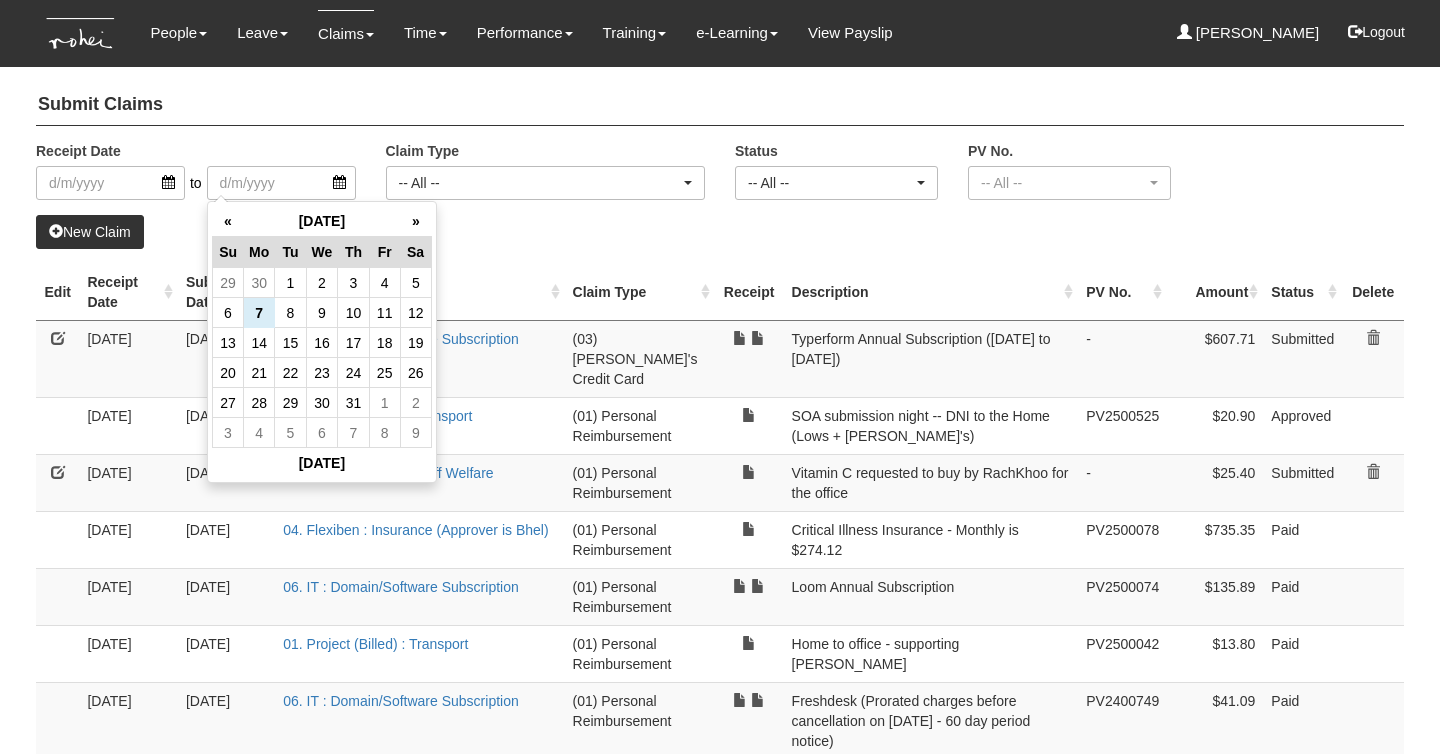 select on "50" 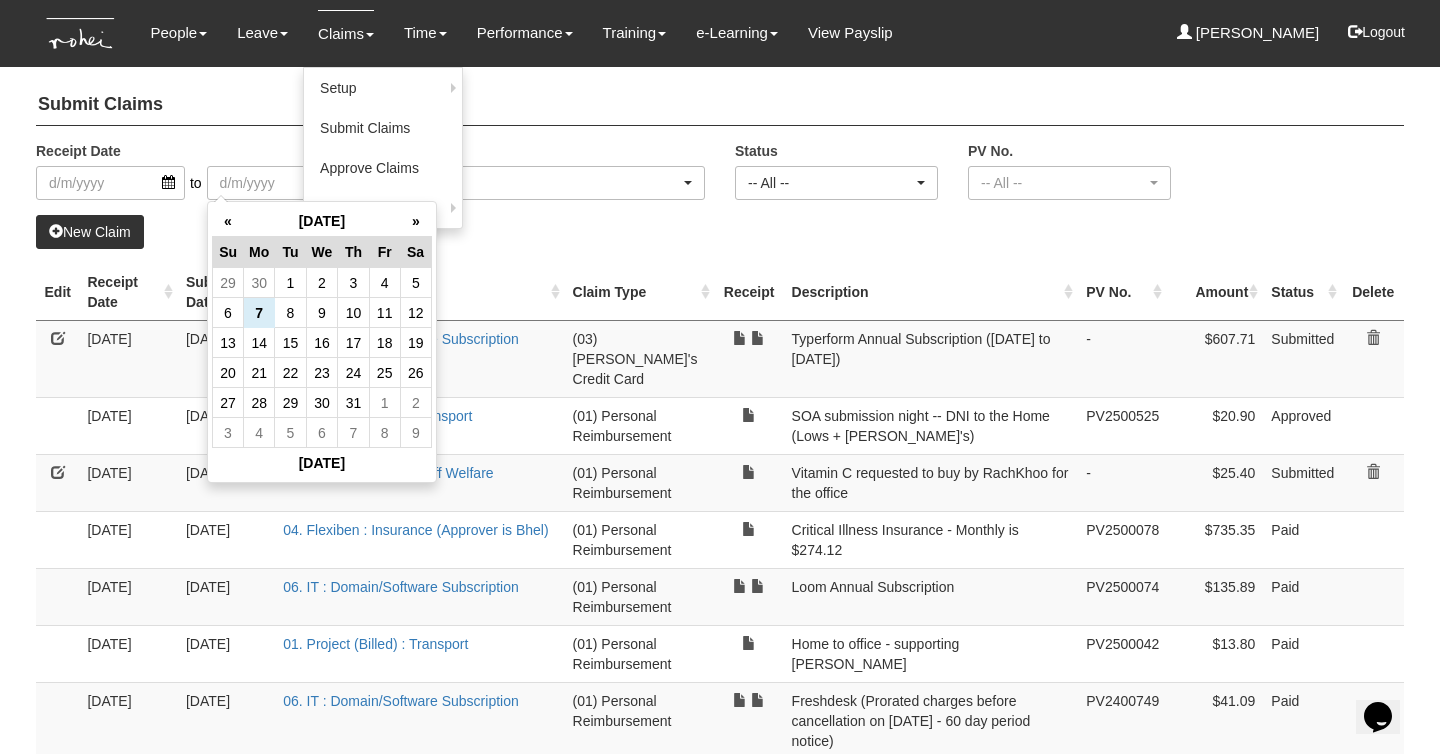 scroll, scrollTop: 0, scrollLeft: 0, axis: both 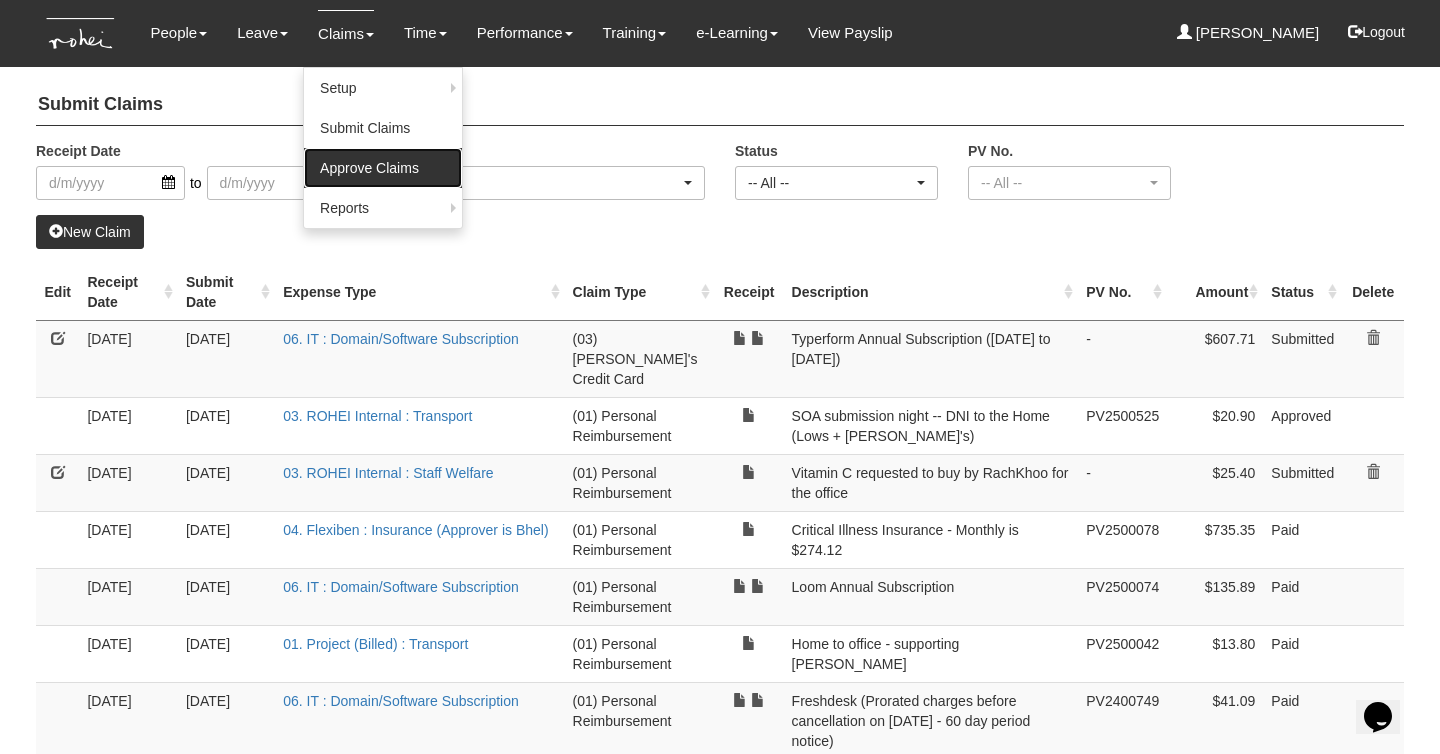 click on "Approve Claims" at bounding box center (383, 168) 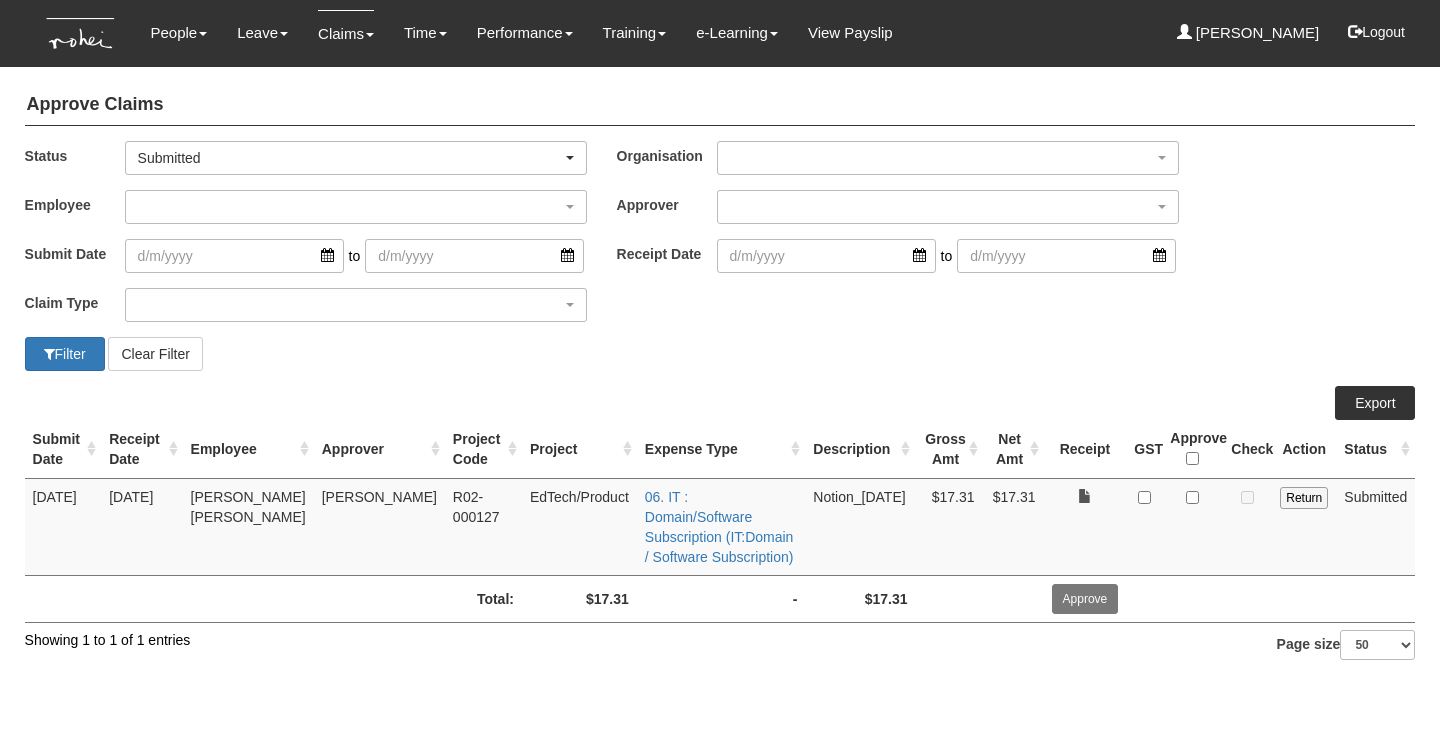 select on "50" 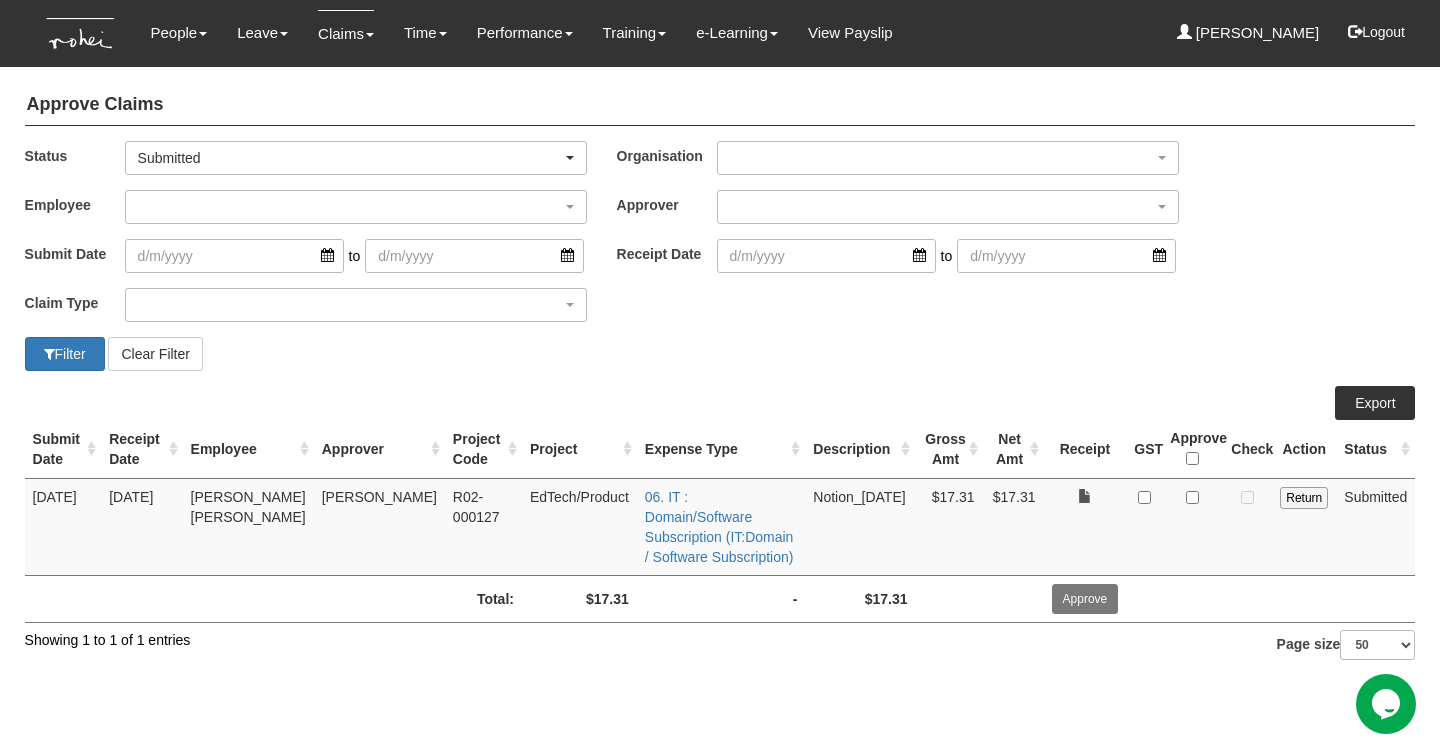 scroll, scrollTop: 0, scrollLeft: 0, axis: both 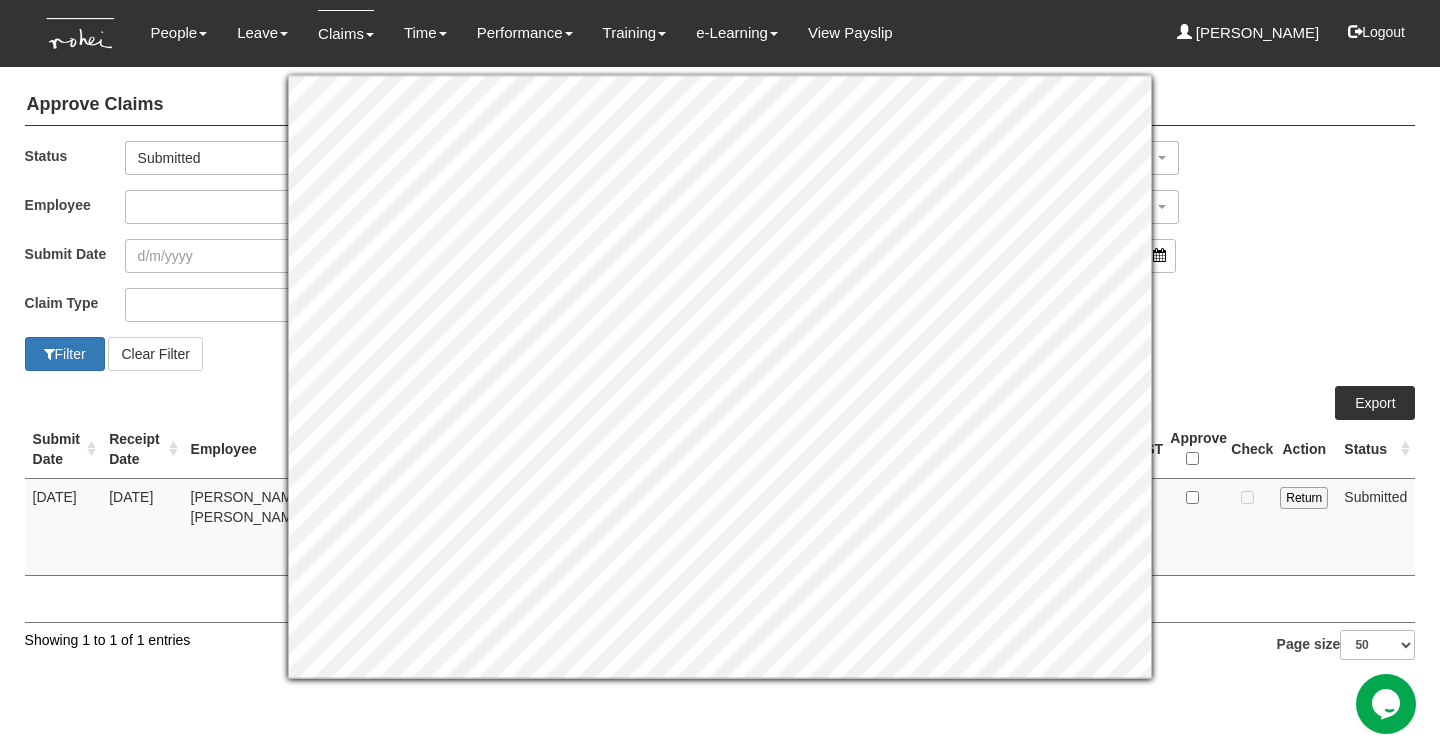 click on "Toggle navigation
People
Personal Information
Staff  Directory
Leave
Apply for Leave
Approve Leave Leave Forecast Claims" at bounding box center [720, 342] 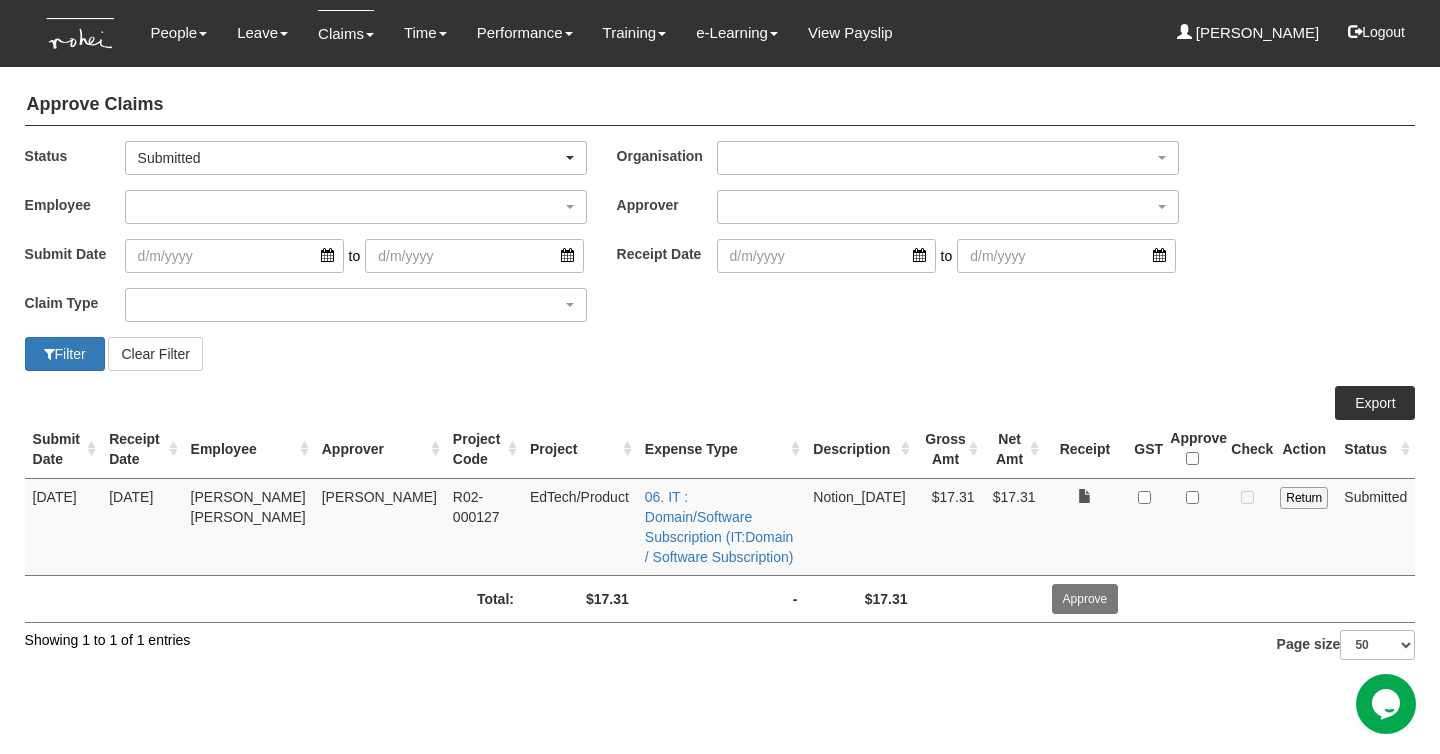 click at bounding box center (1192, 526) 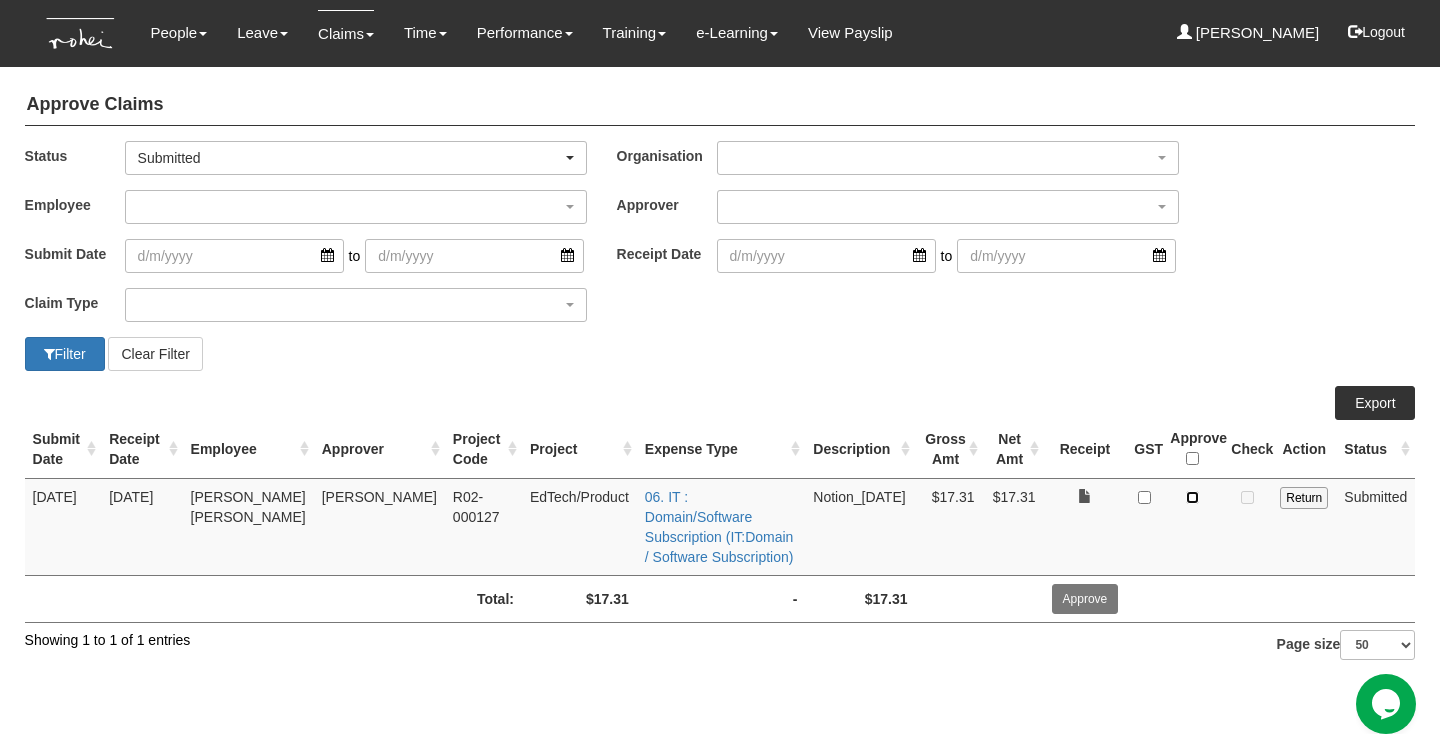 click at bounding box center [1192, 497] 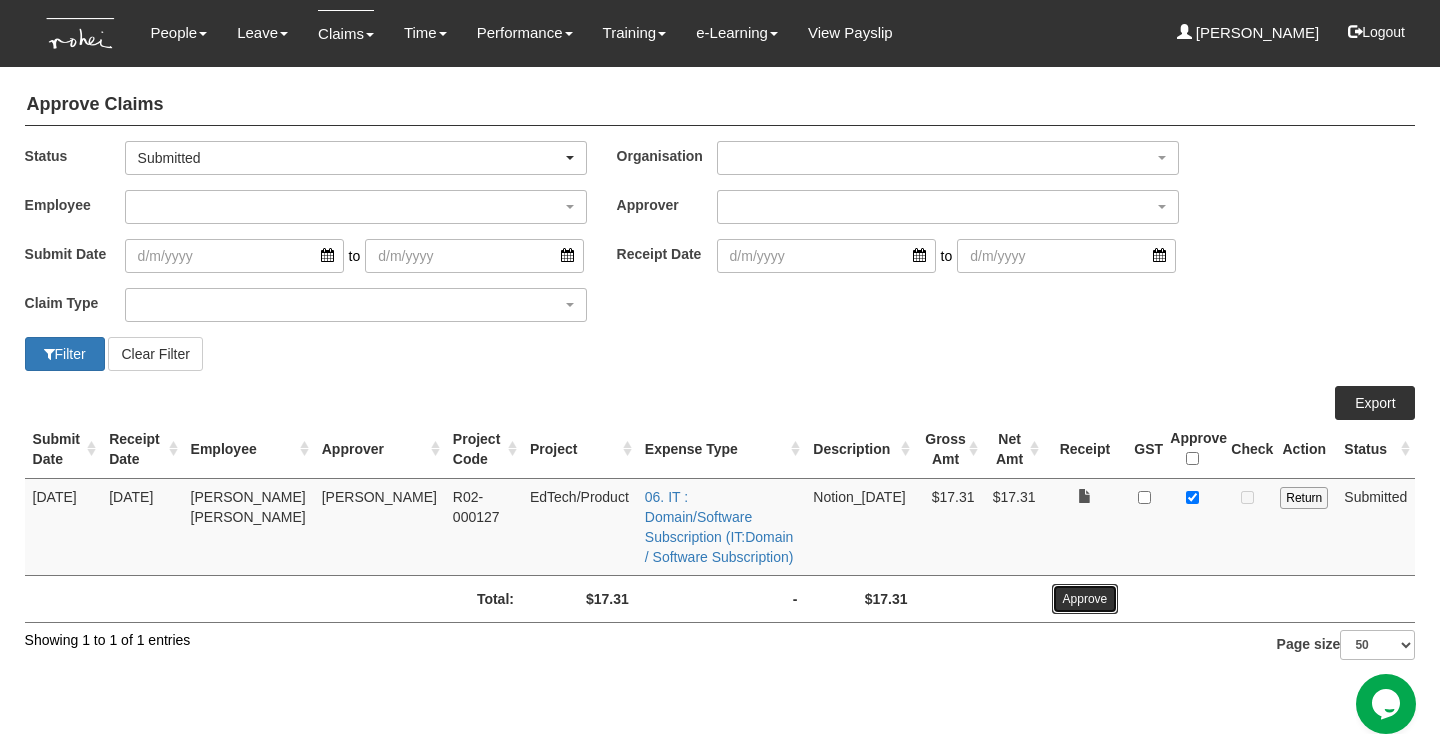 click on "Approve" at bounding box center [1085, 599] 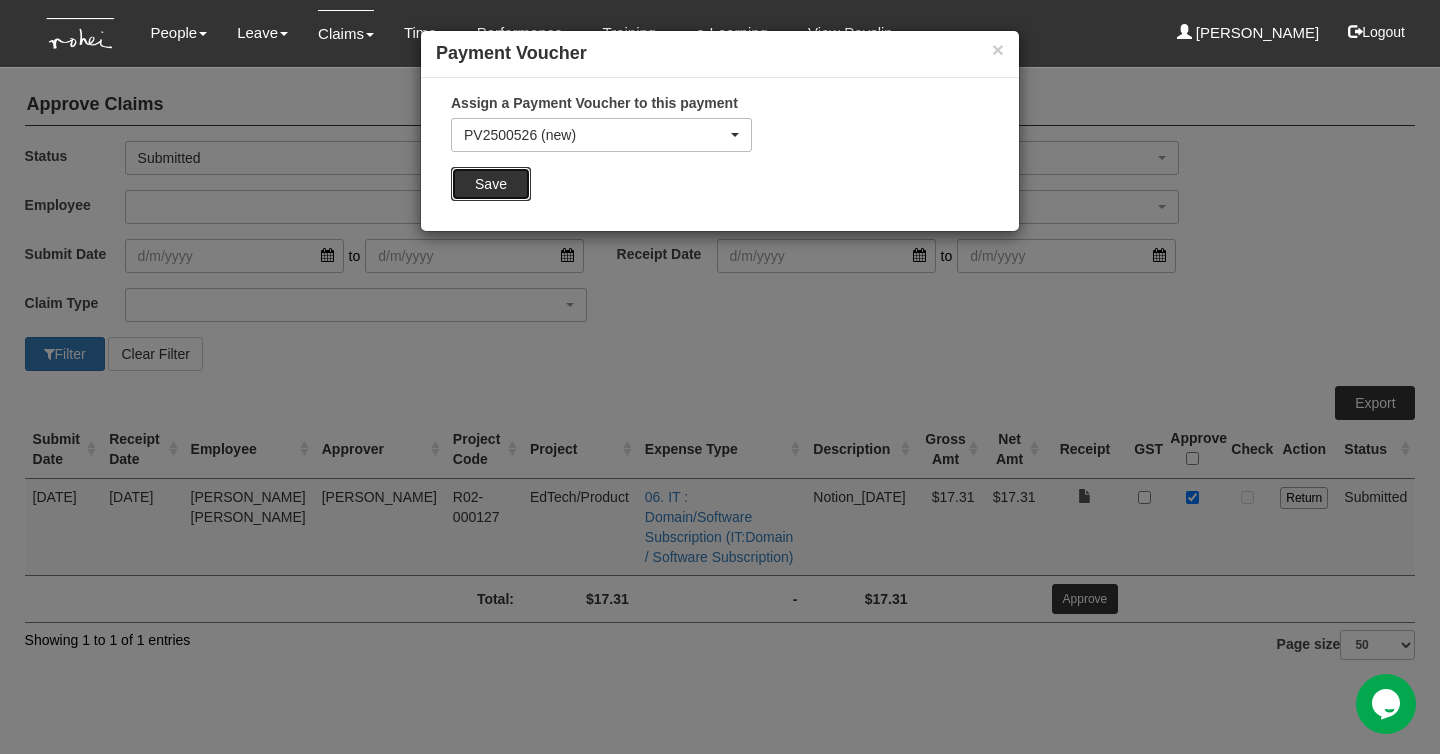 click on "Save" at bounding box center [491, 184] 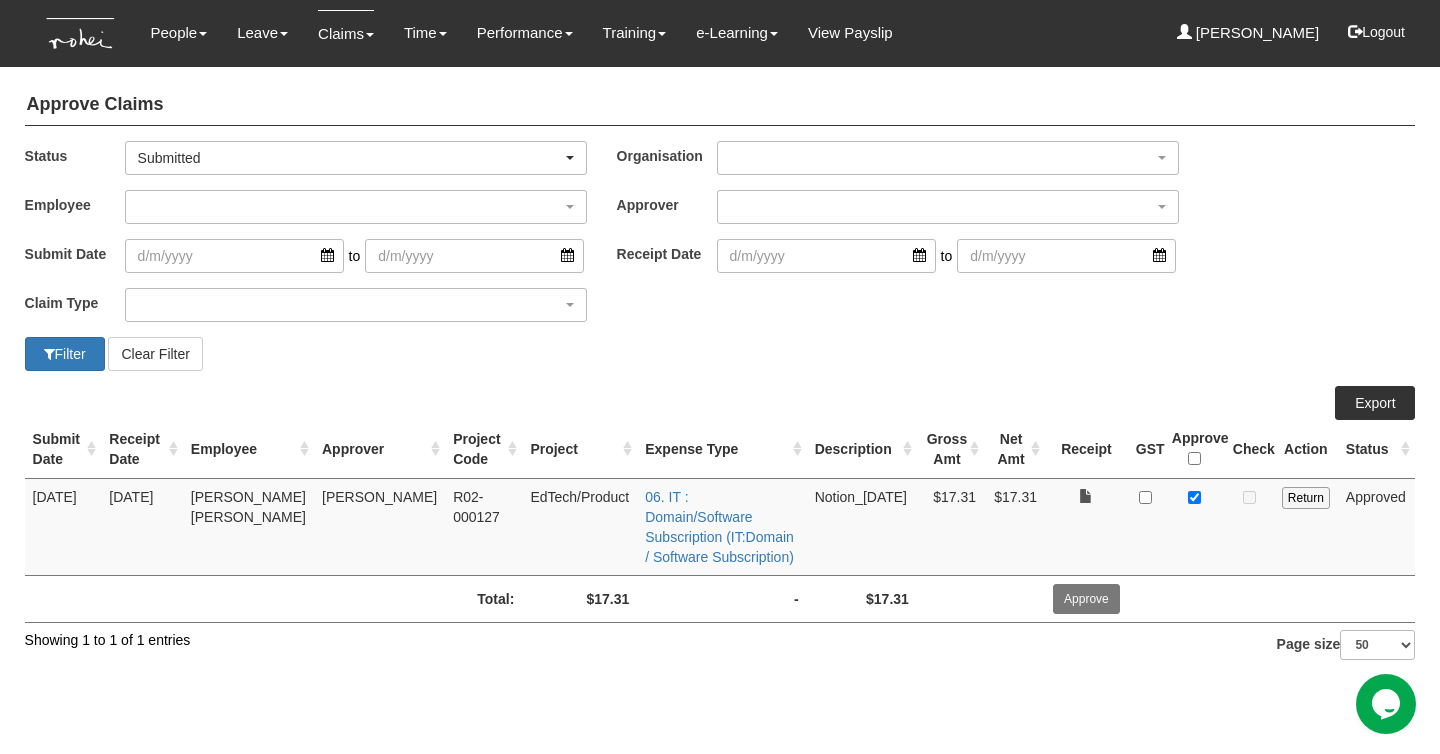 click on "Filter
Clear Filter" at bounding box center (365, 354) 